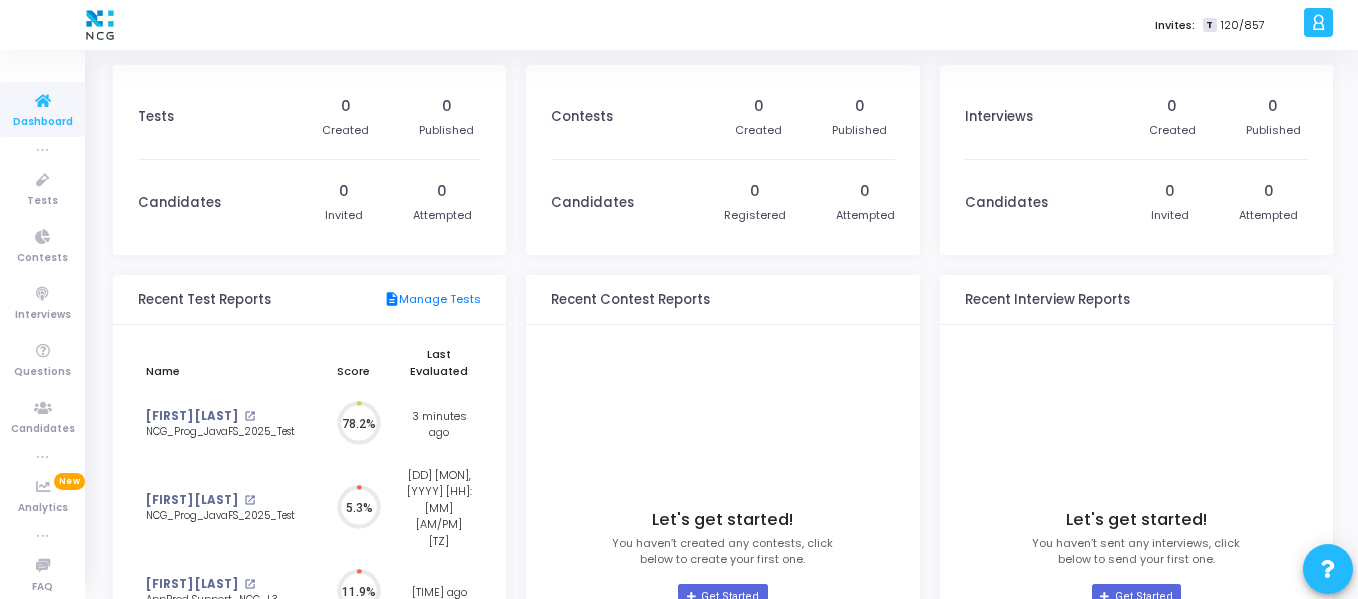 scroll, scrollTop: 0, scrollLeft: 0, axis: both 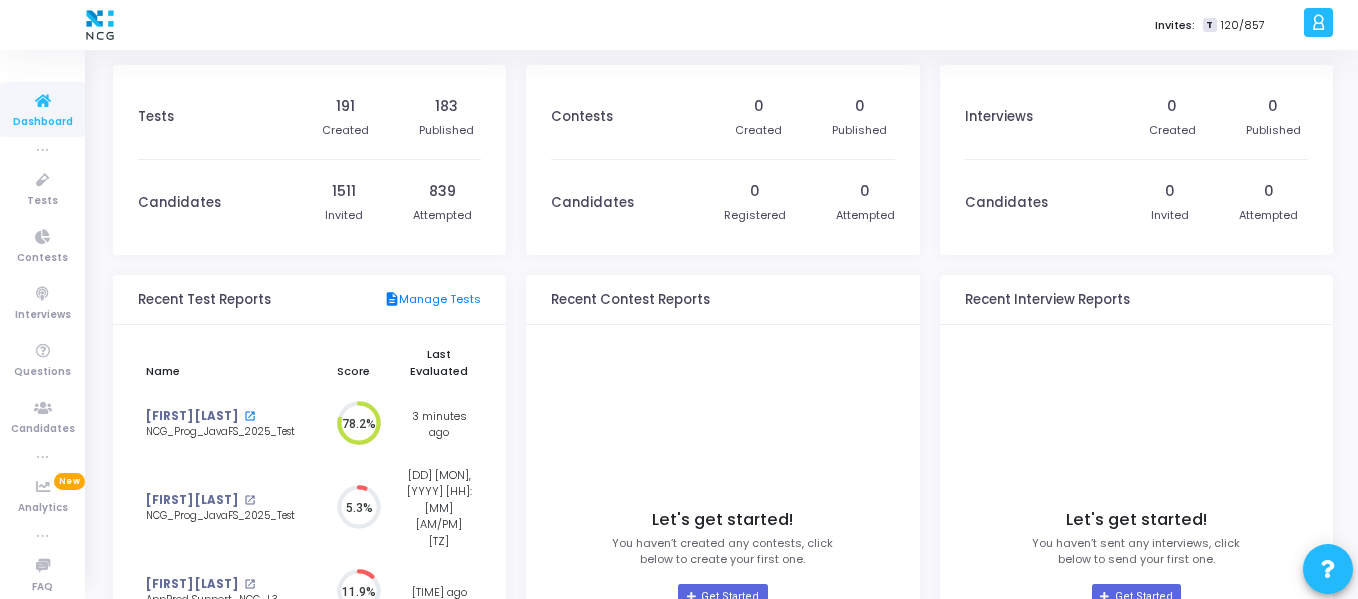 click on "open_in_new" 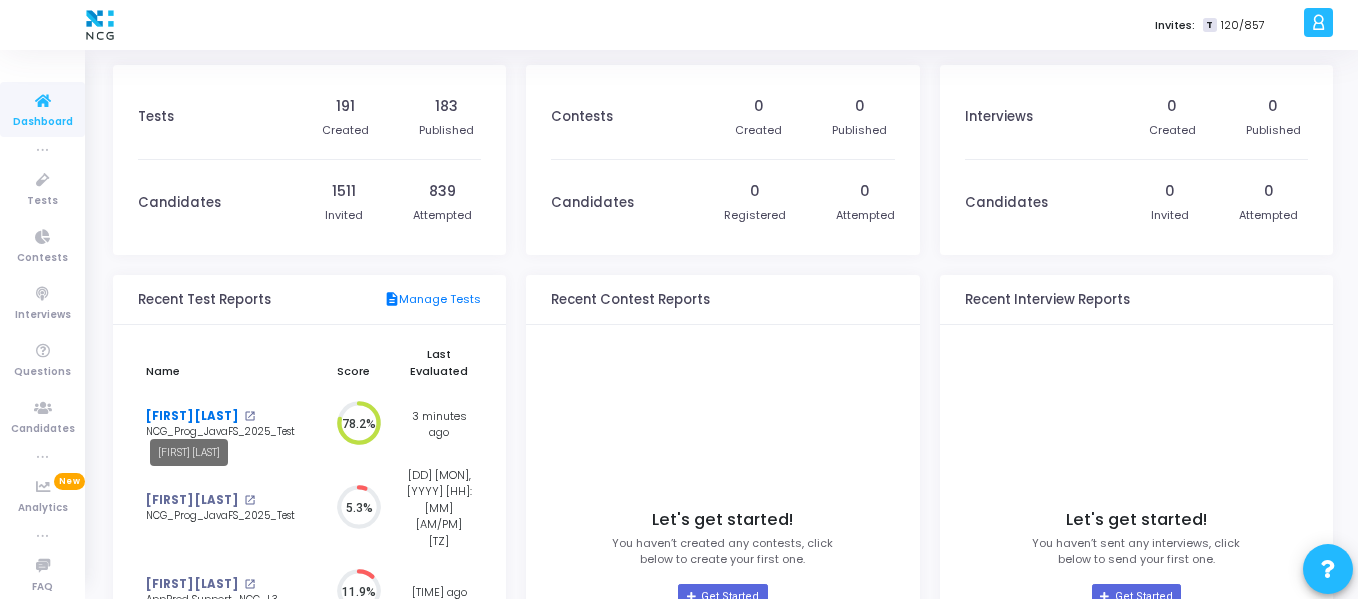 click on "[FIRST] [LAST]" 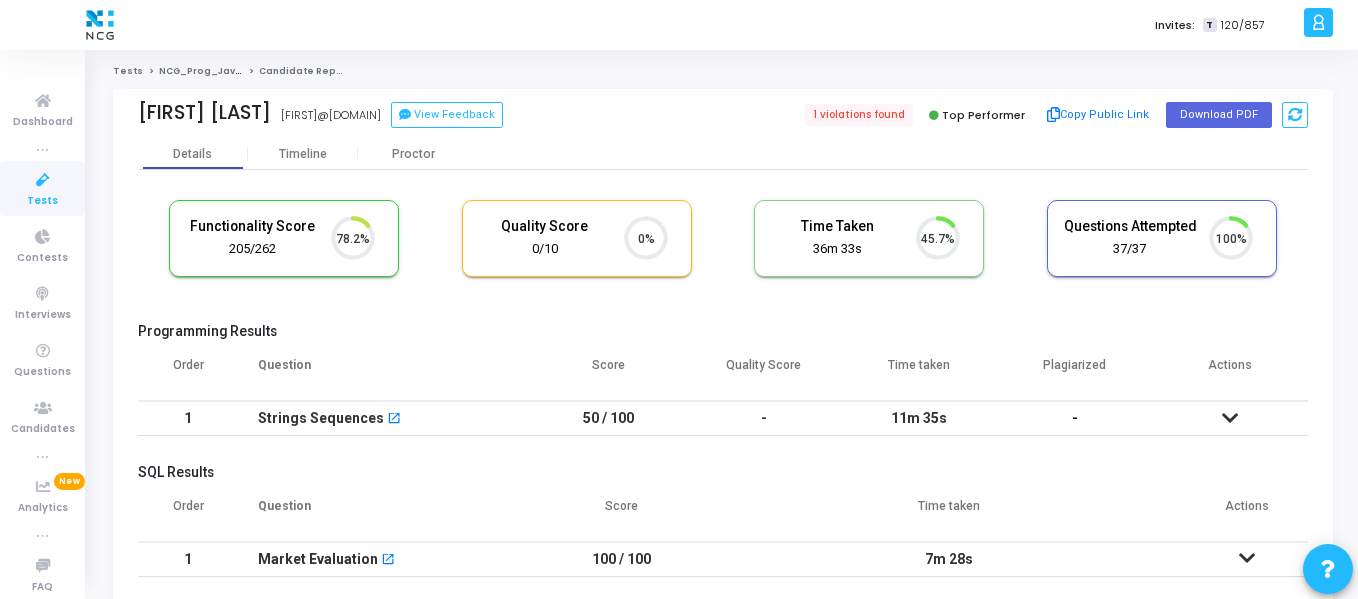scroll, scrollTop: 9, scrollLeft: 9, axis: both 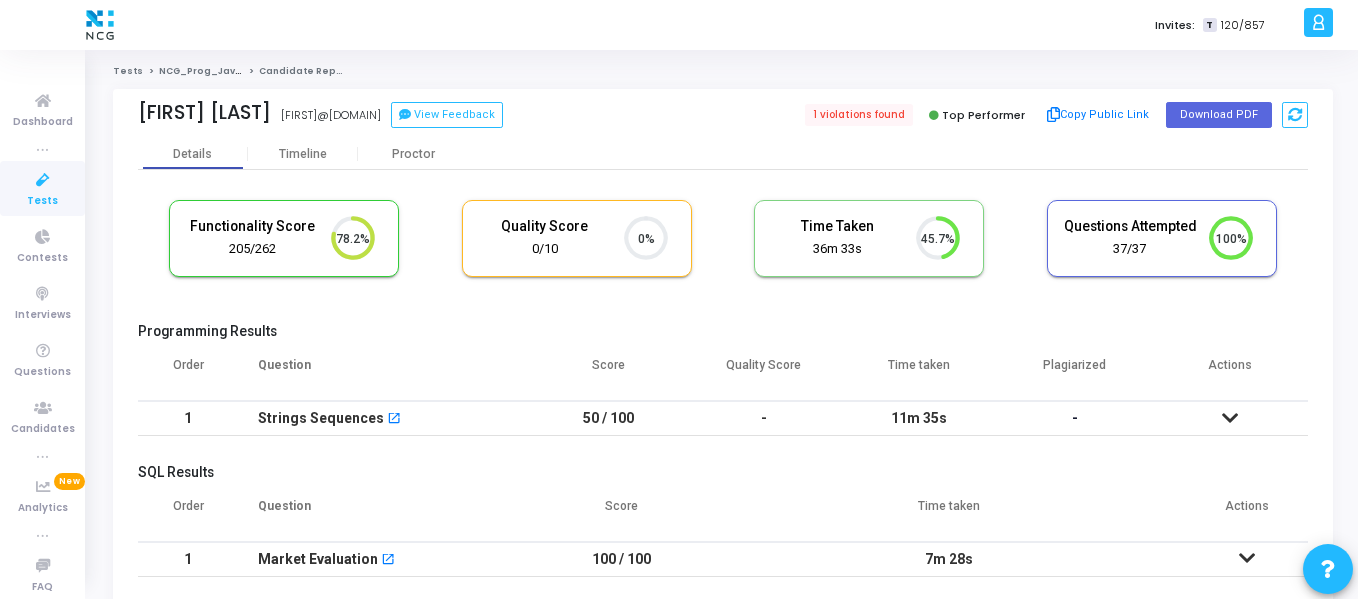 click at bounding box center (43, 180) 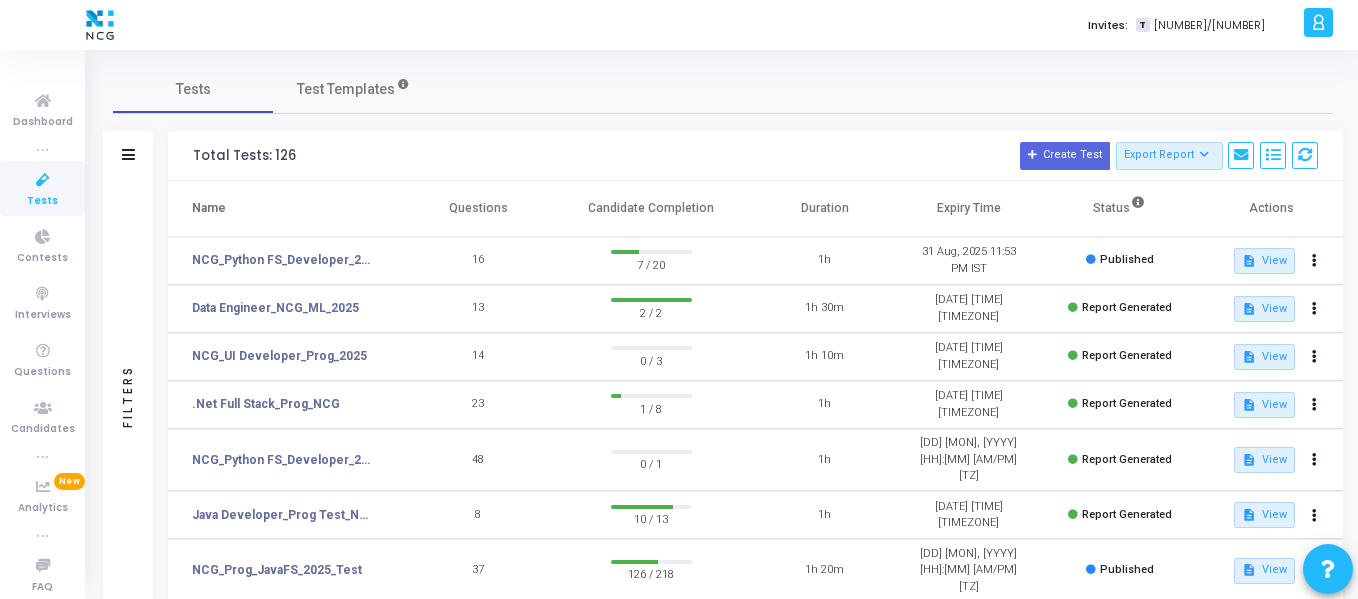 scroll, scrollTop: 465, scrollLeft: 0, axis: vertical 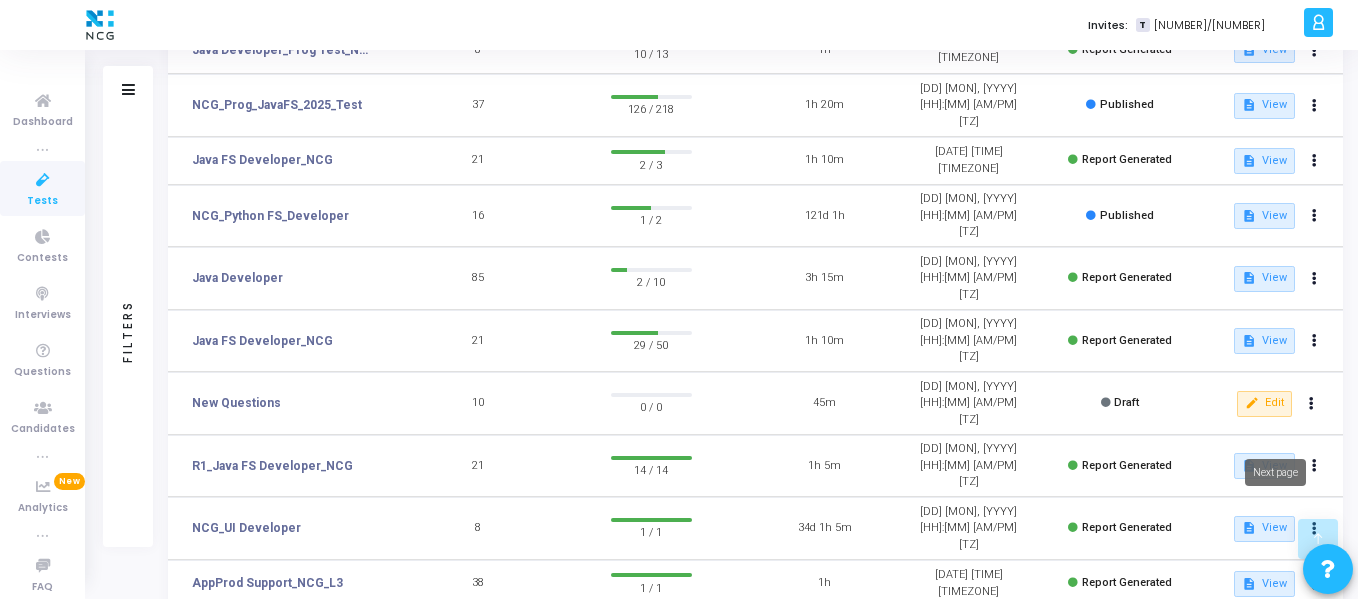 click 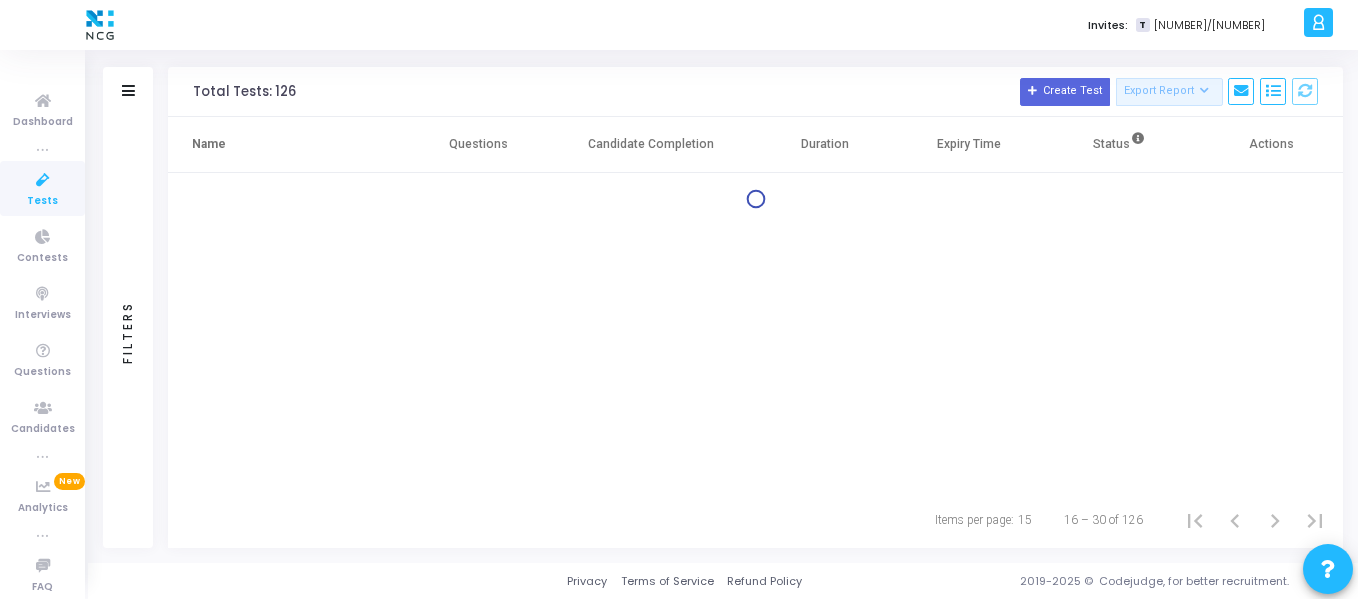 scroll, scrollTop: 0, scrollLeft: 0, axis: both 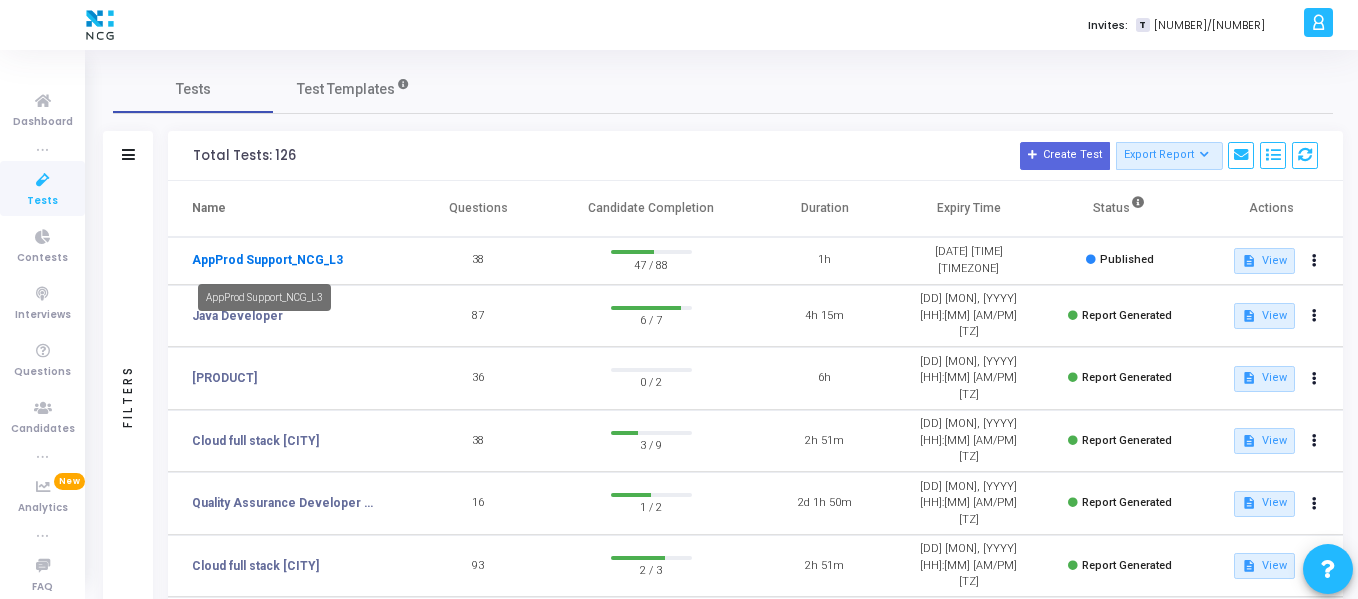 click on "AppProd Support_NCG_L3" at bounding box center [267, 260] 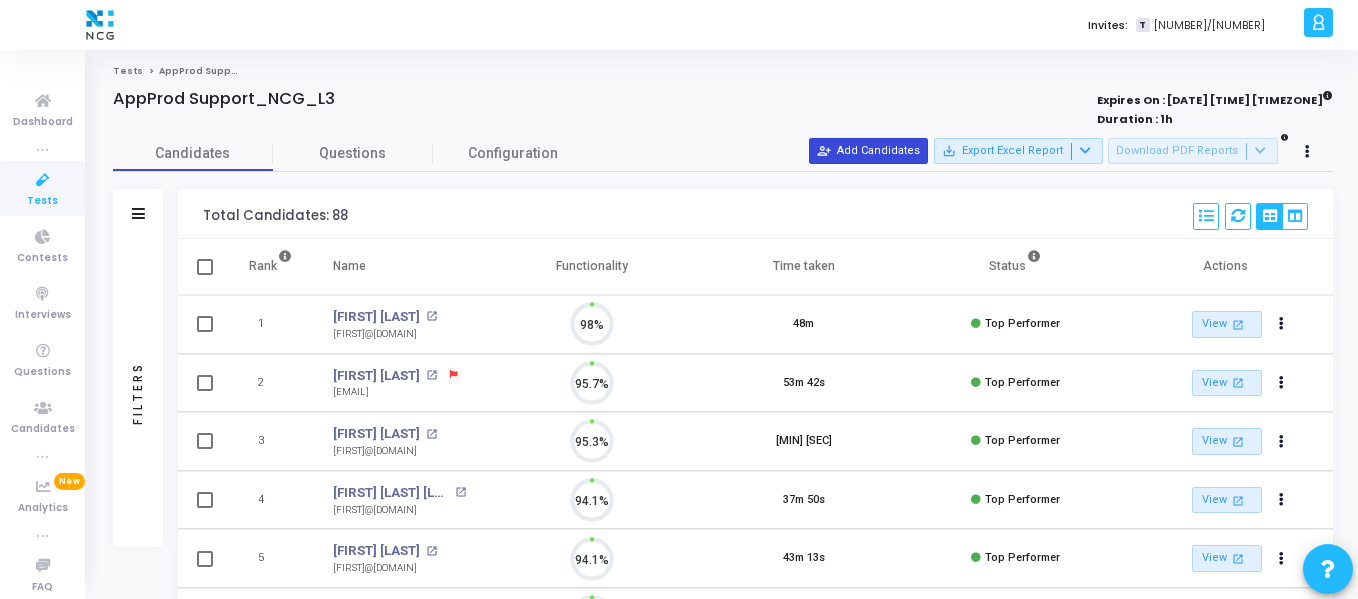 scroll, scrollTop: 9, scrollLeft: 9, axis: both 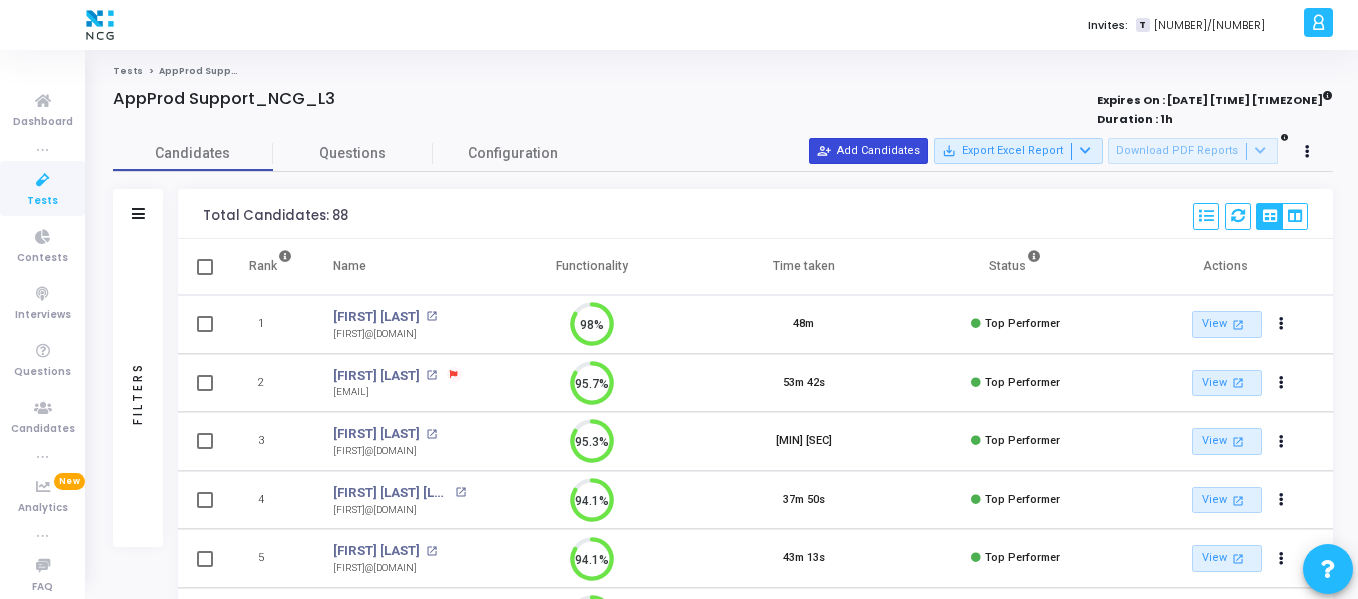 click on "person_add_alt  Add Candidates" at bounding box center (868, 151) 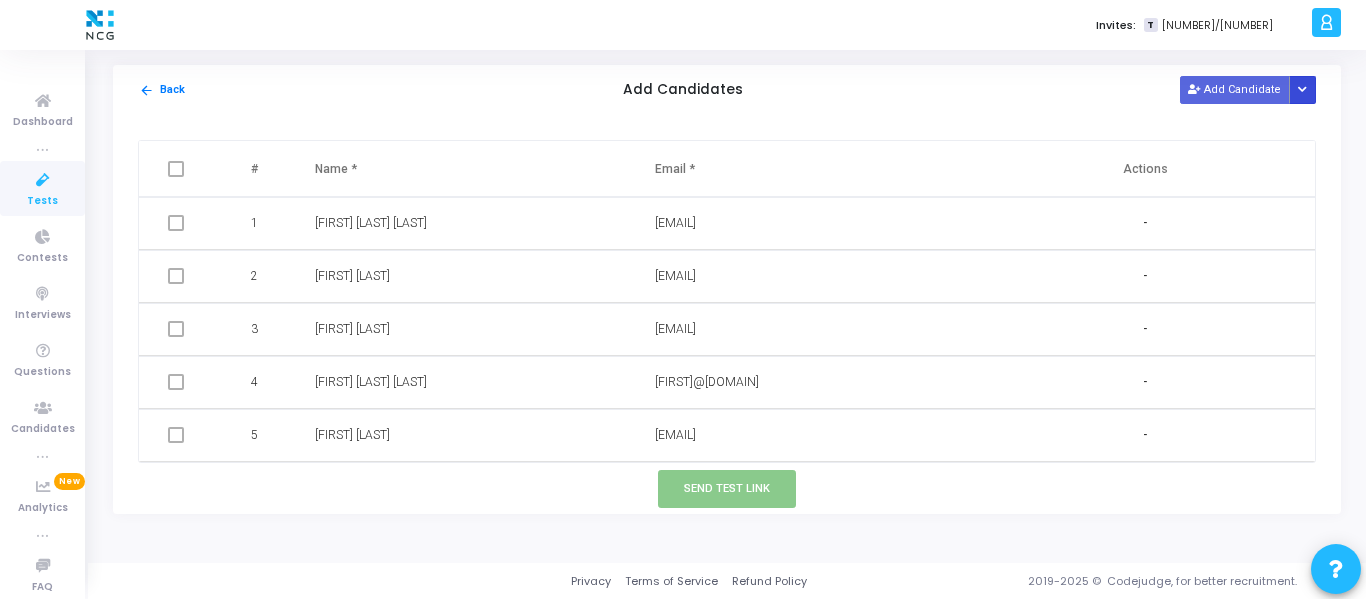 click at bounding box center [1303, 89] 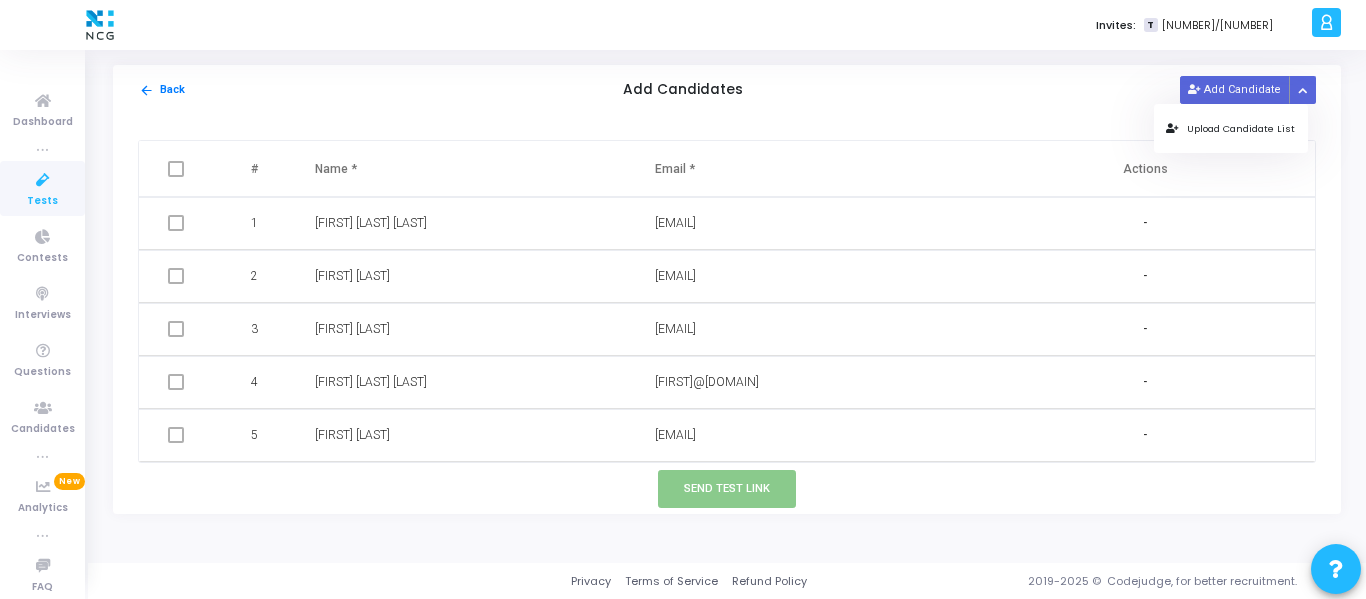 click on "Upload Candidate List" at bounding box center [1230, 128] 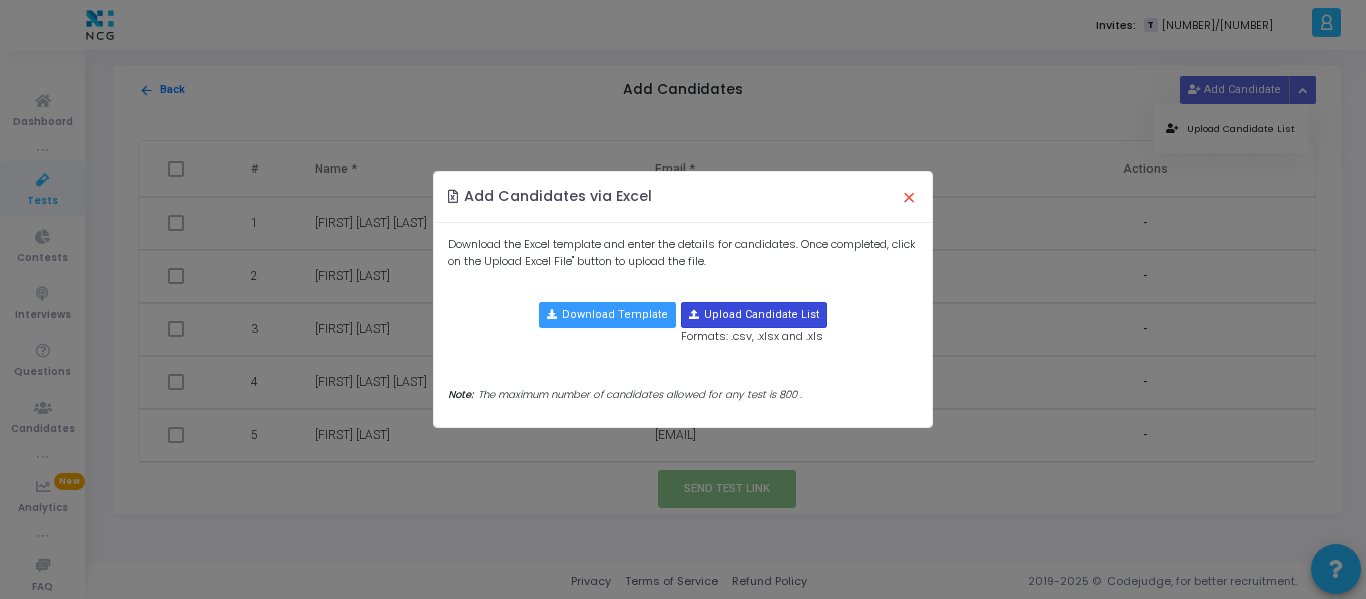 click at bounding box center (754, 315) 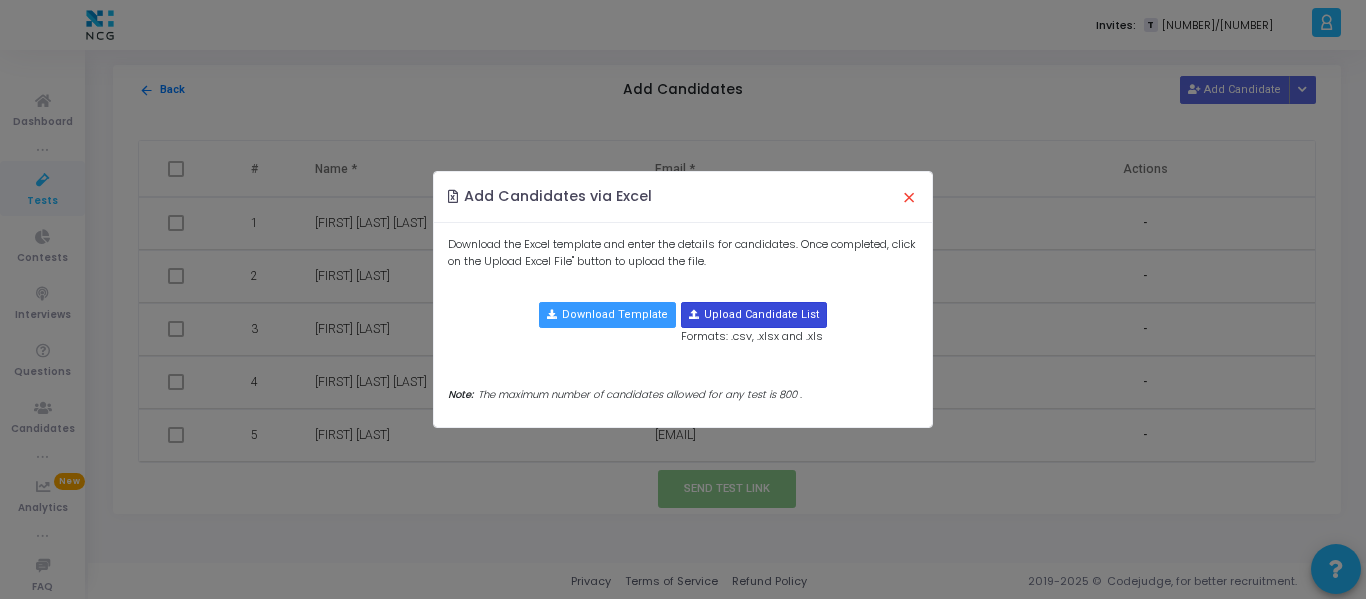 type on "C:\fakepath\CodeJudge Test _Prod Support.csv" 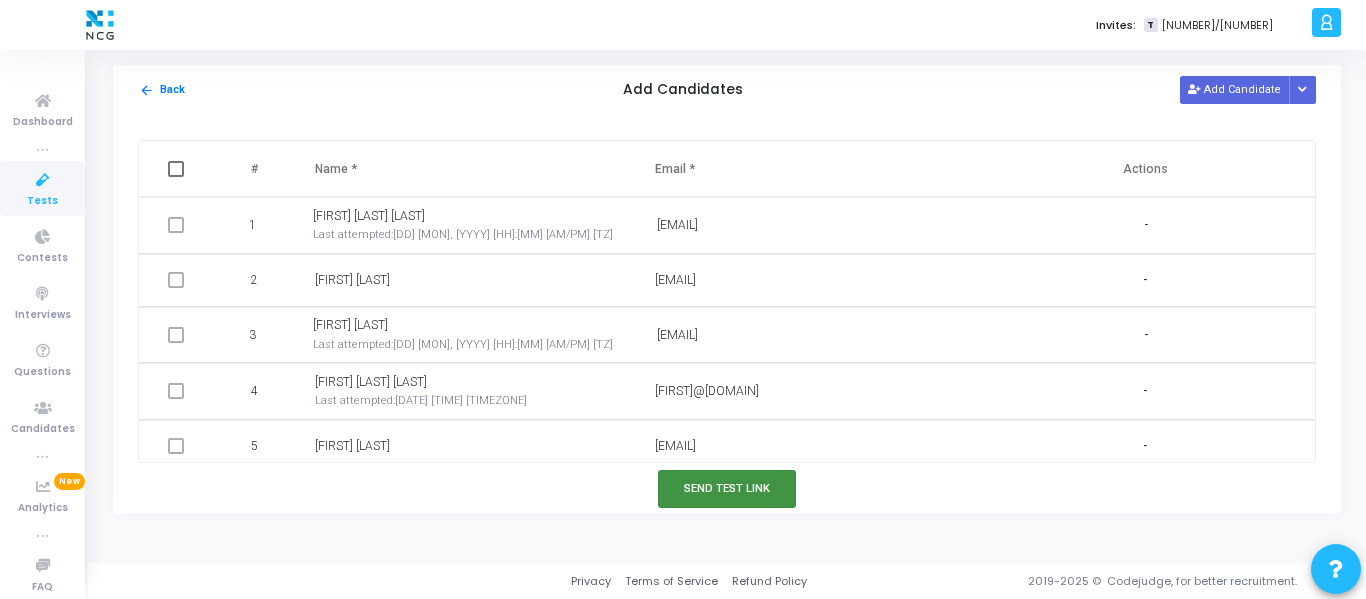 click on "Send Test Link" at bounding box center (727, 488) 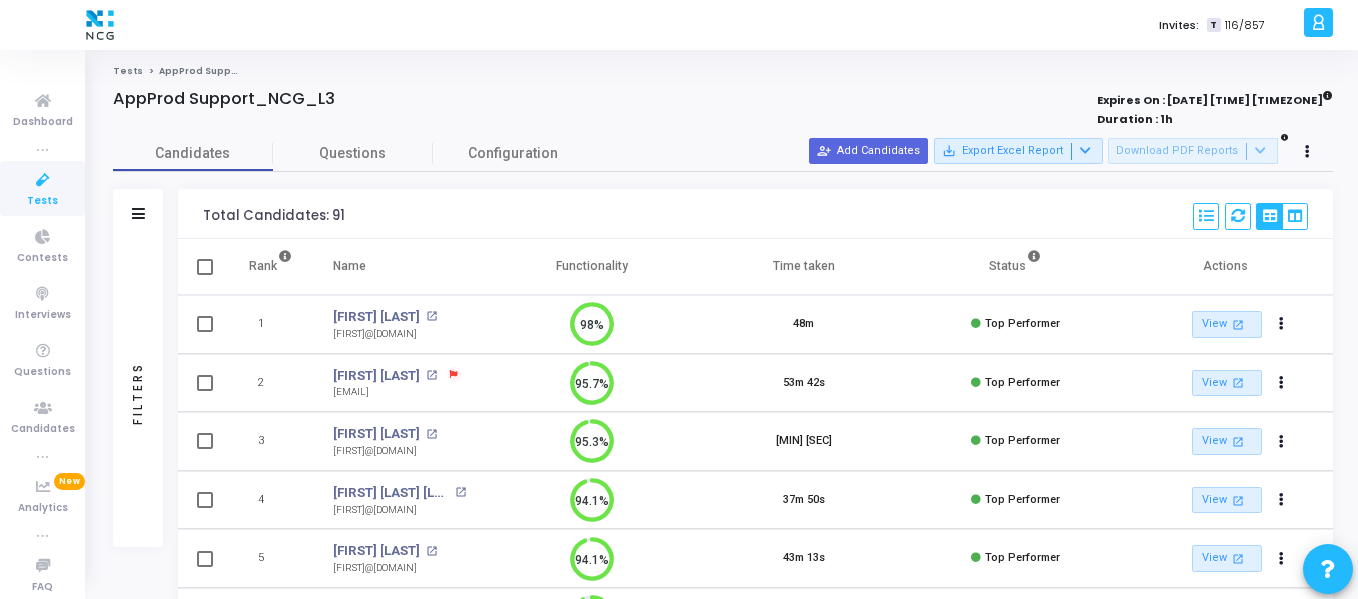click at bounding box center (43, 180) 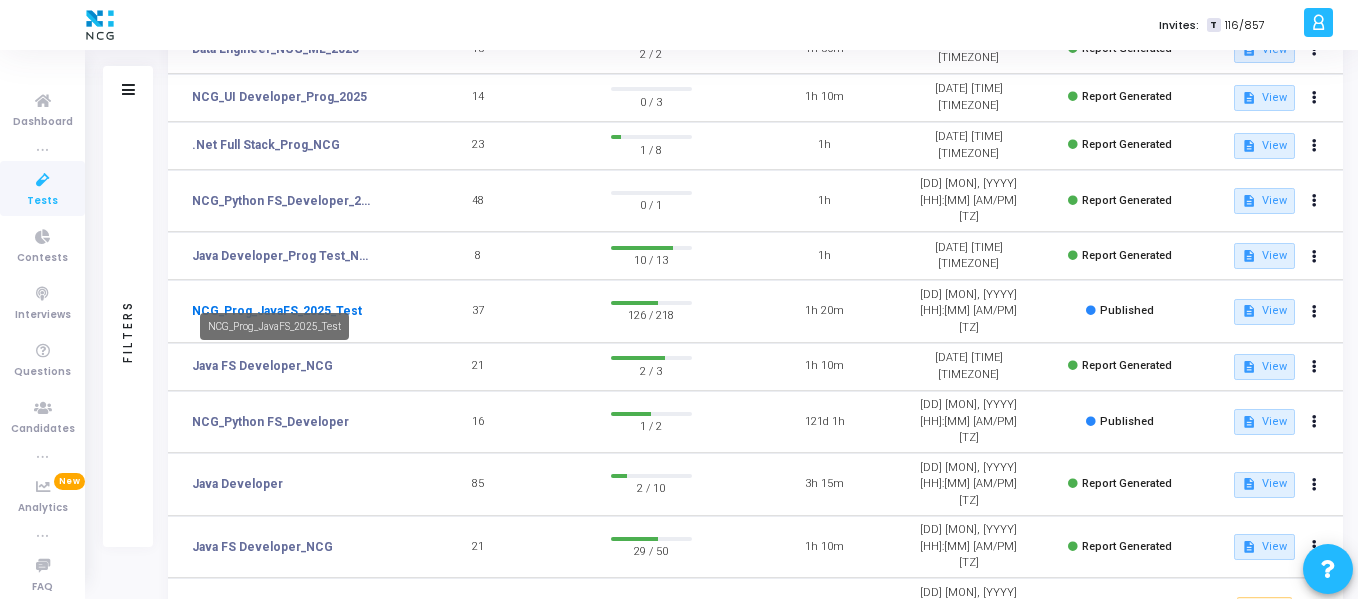 click on "NCG_Prog_JavaFS_2025_Test" 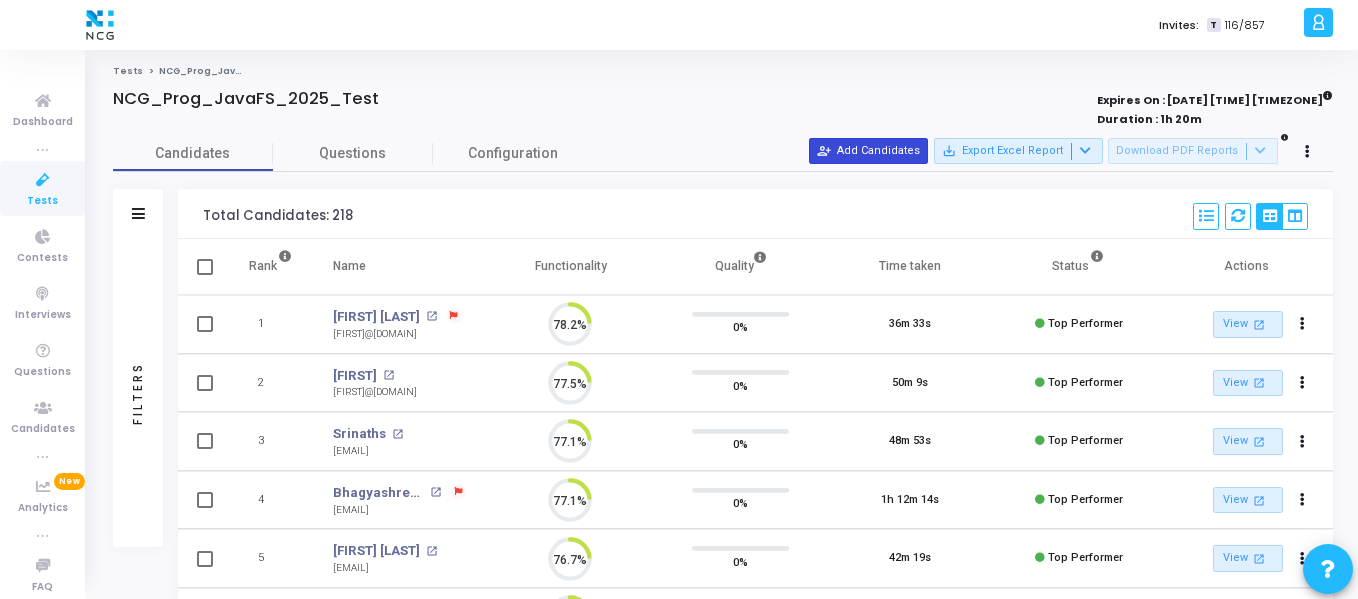 click on "person_add_alt  Add Candidates" at bounding box center (868, 151) 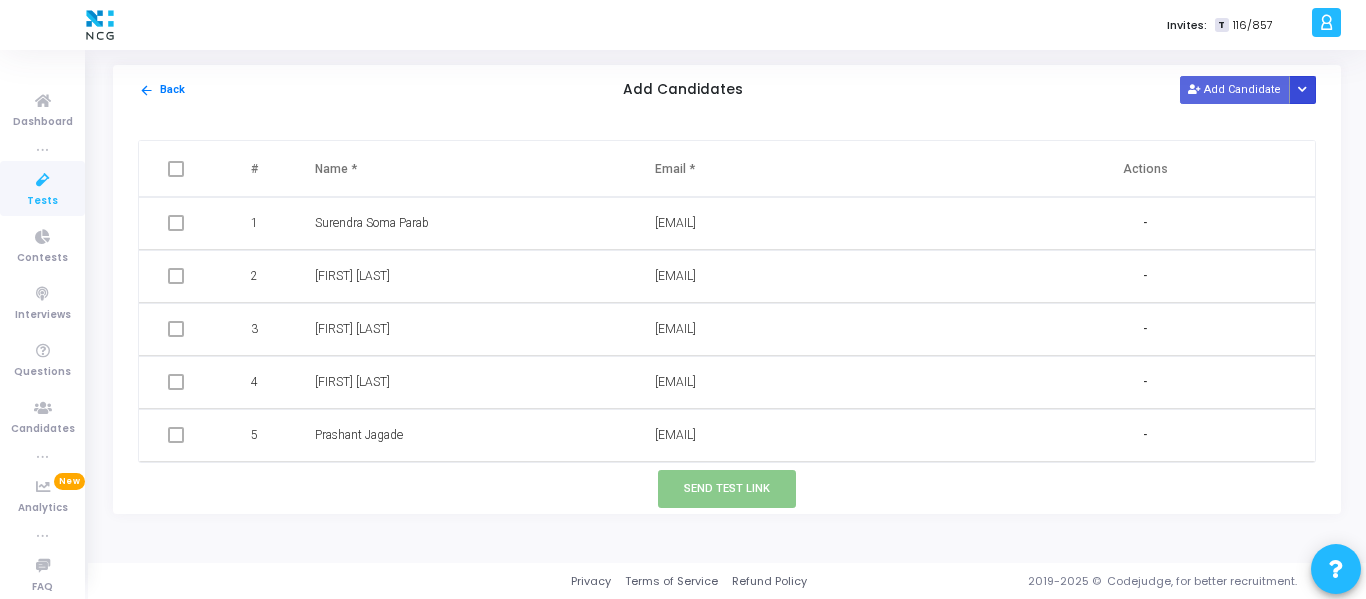 click at bounding box center [1302, 90] 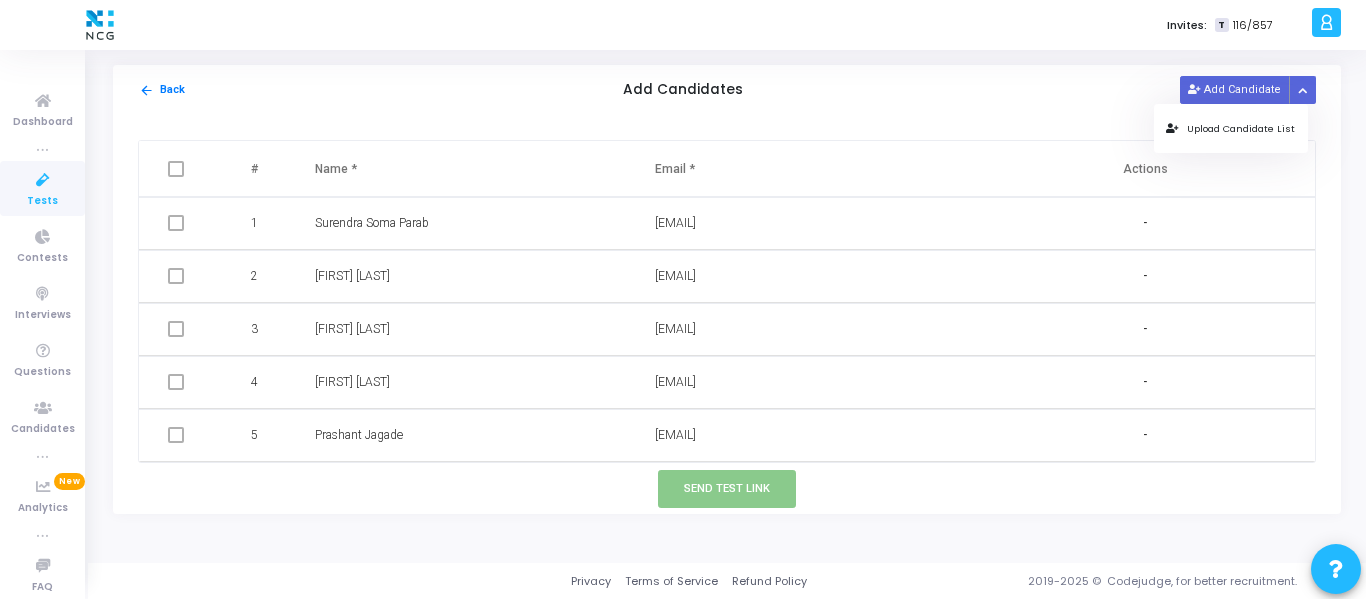 click on "Upload Candidate List" at bounding box center [1230, 128] 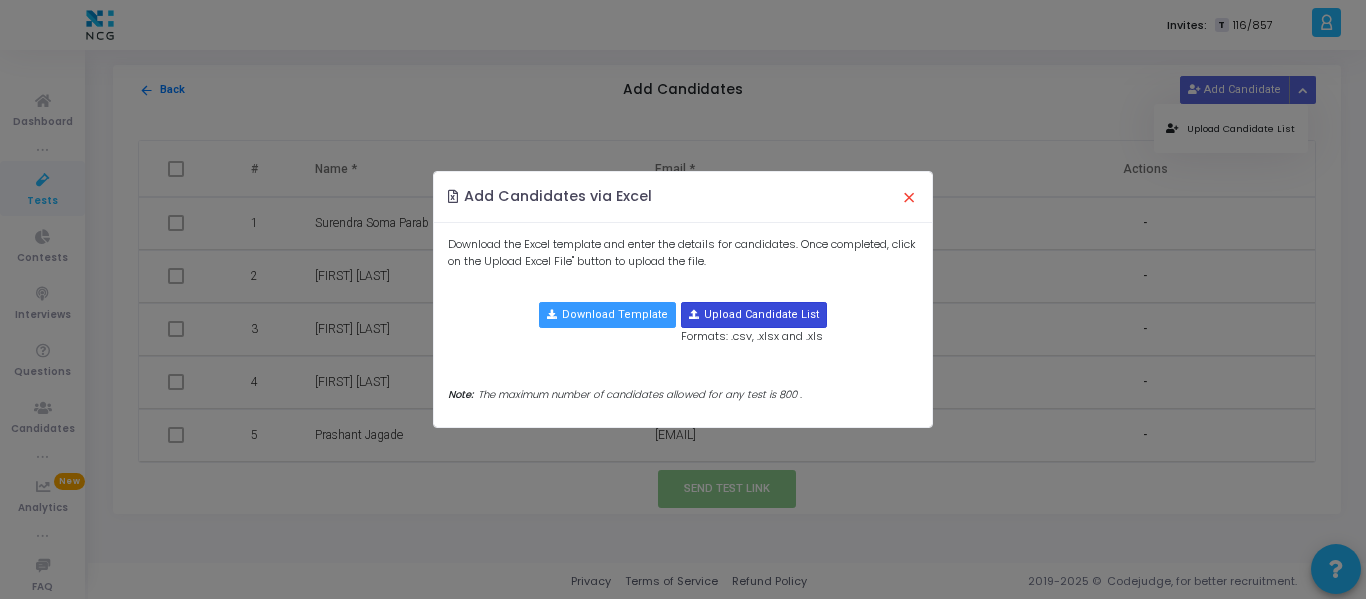 click at bounding box center [754, 315] 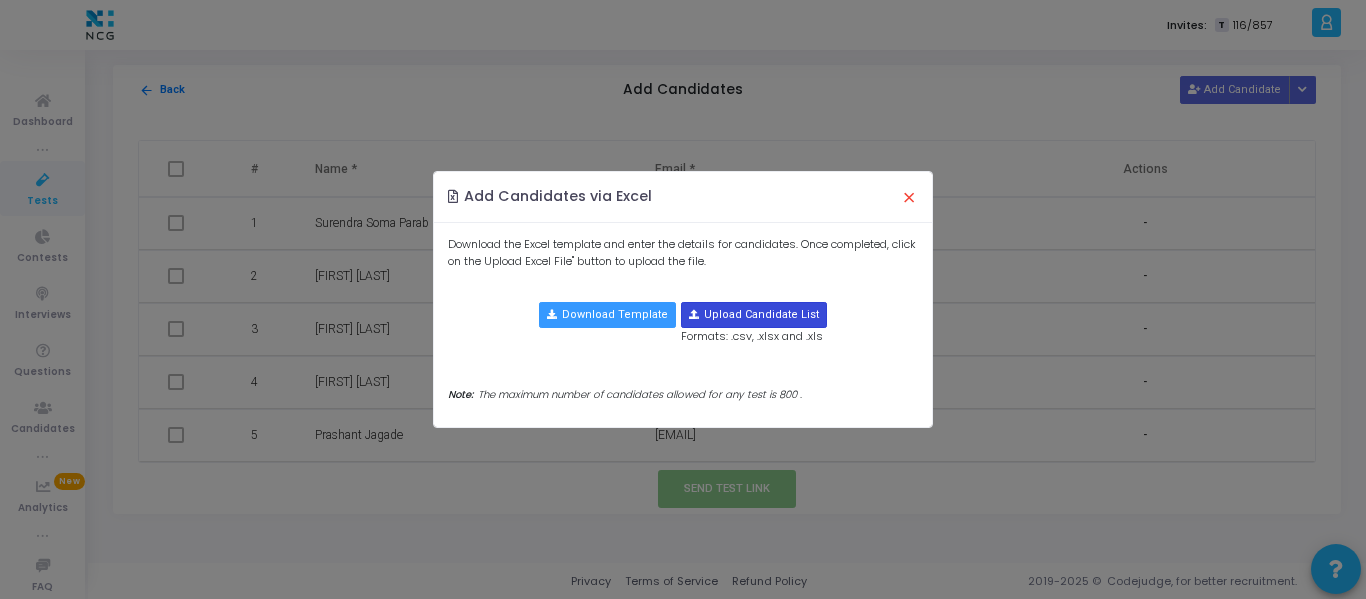 type on "C:\fakepath\CodeJudge Test_Java.csv" 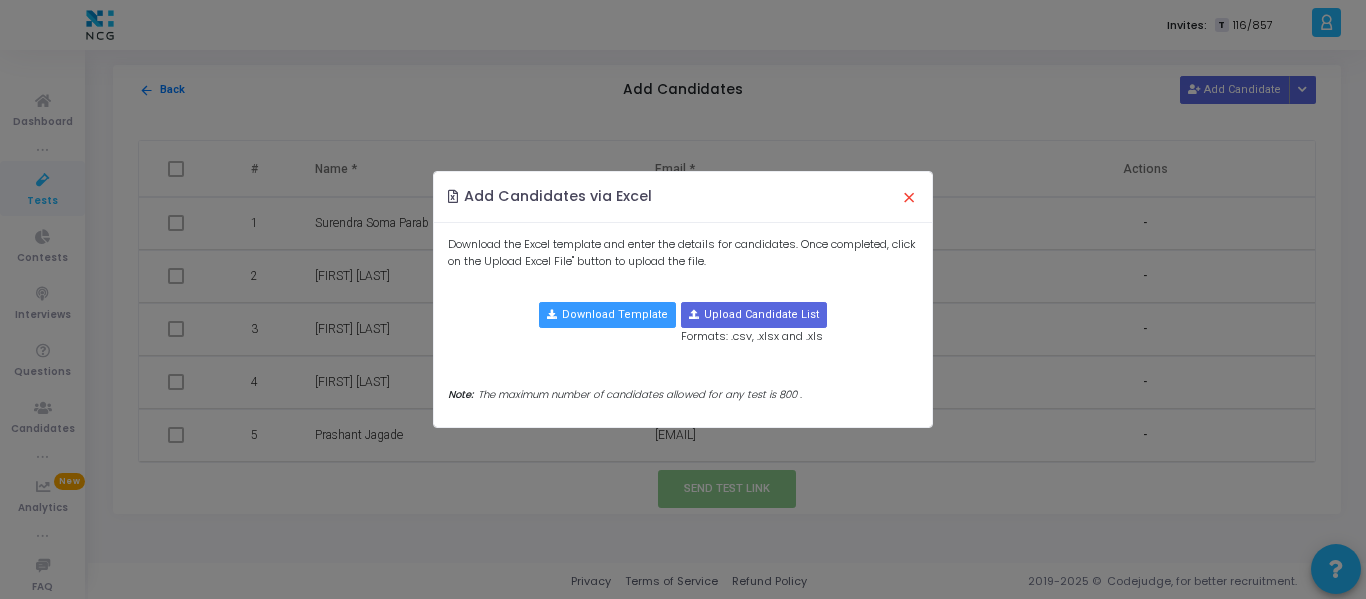 type 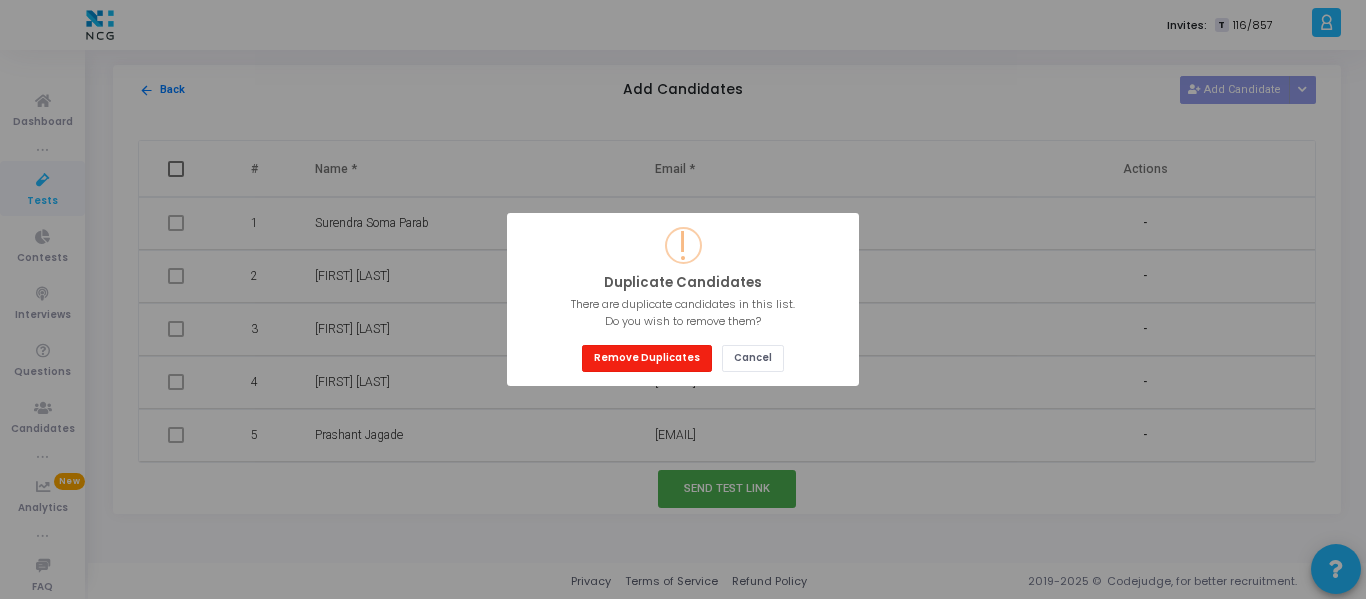 click on "Remove Duplicates" at bounding box center [647, 358] 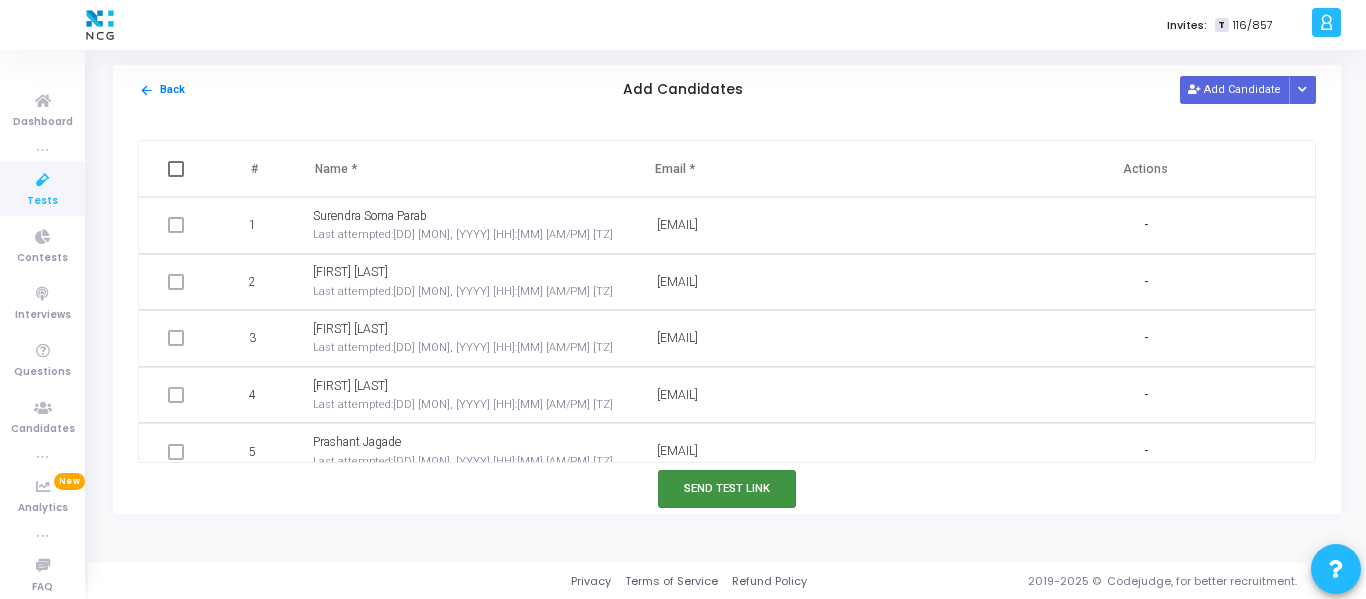 click on "Send Test Link" at bounding box center [727, 488] 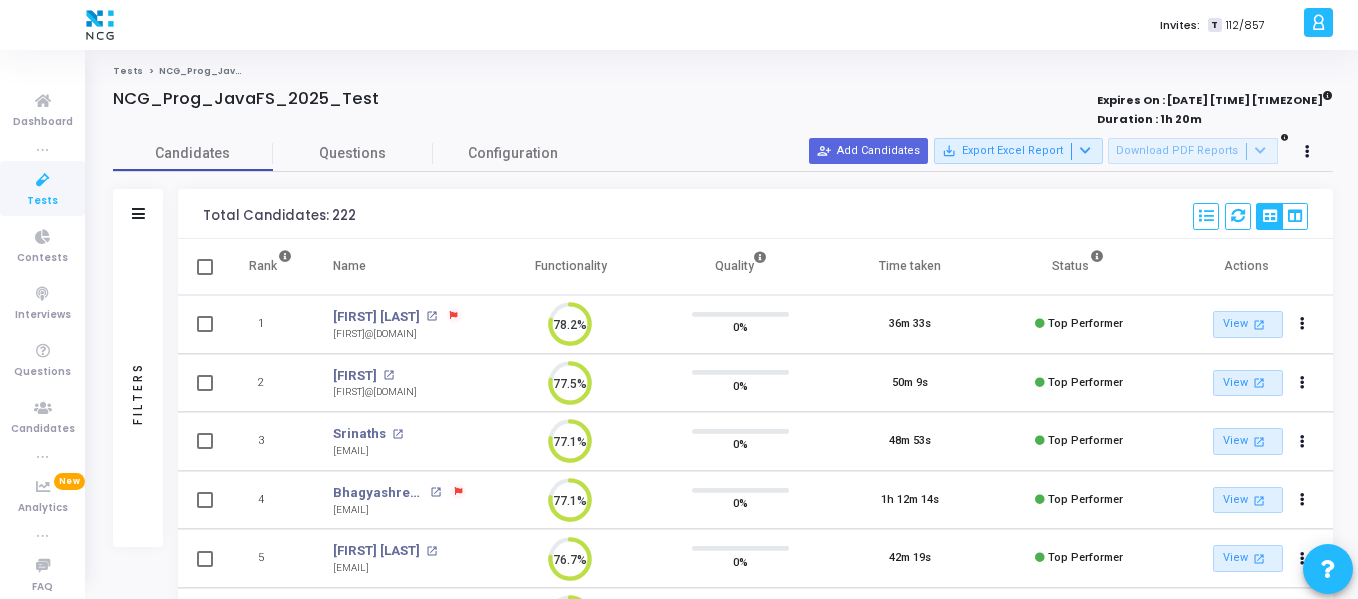 scroll, scrollTop: 9, scrollLeft: 9, axis: both 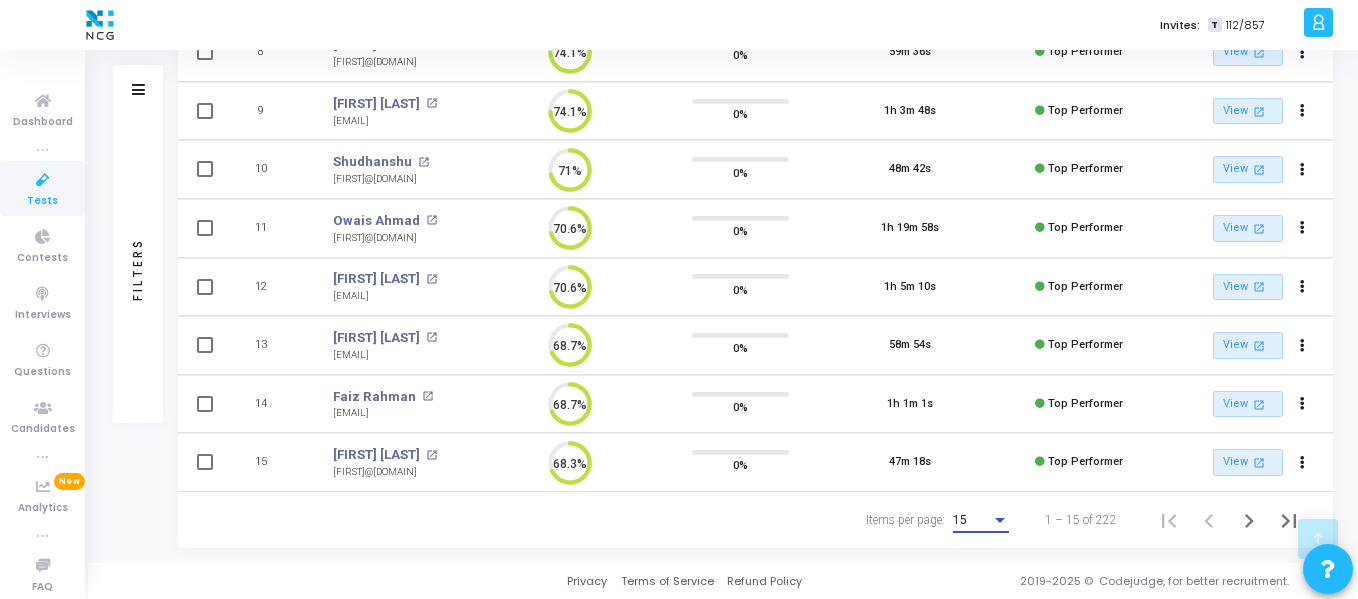 click on "15" at bounding box center [972, 521] 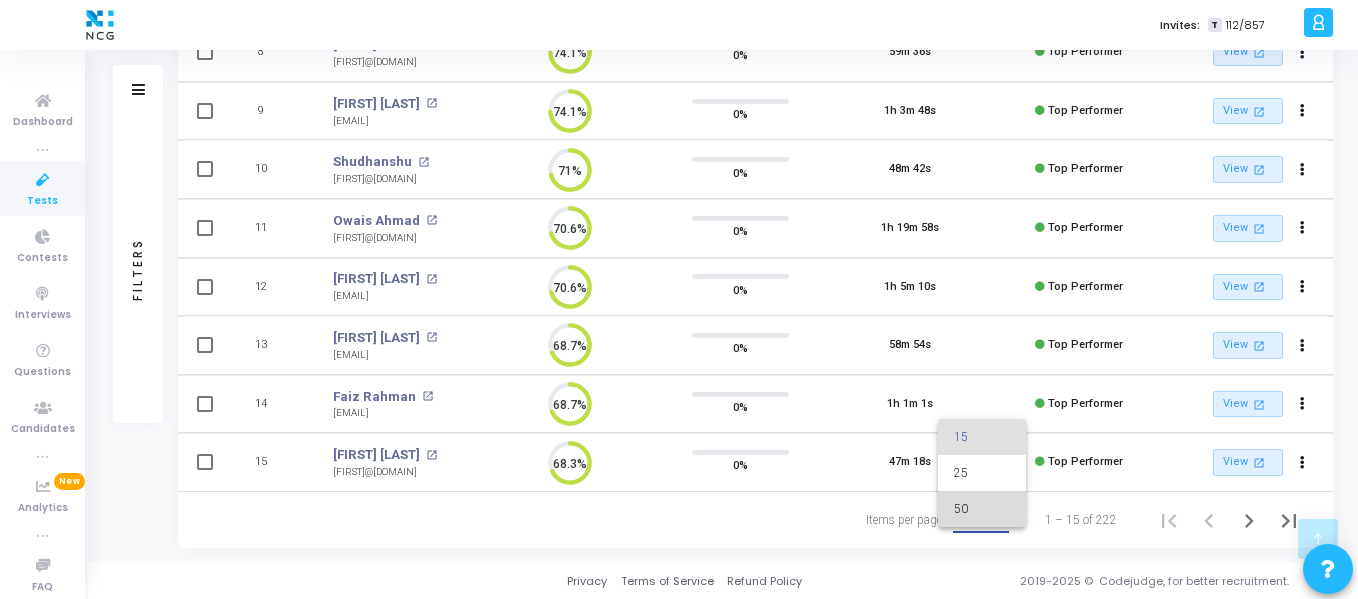 click on "50" at bounding box center (982, 509) 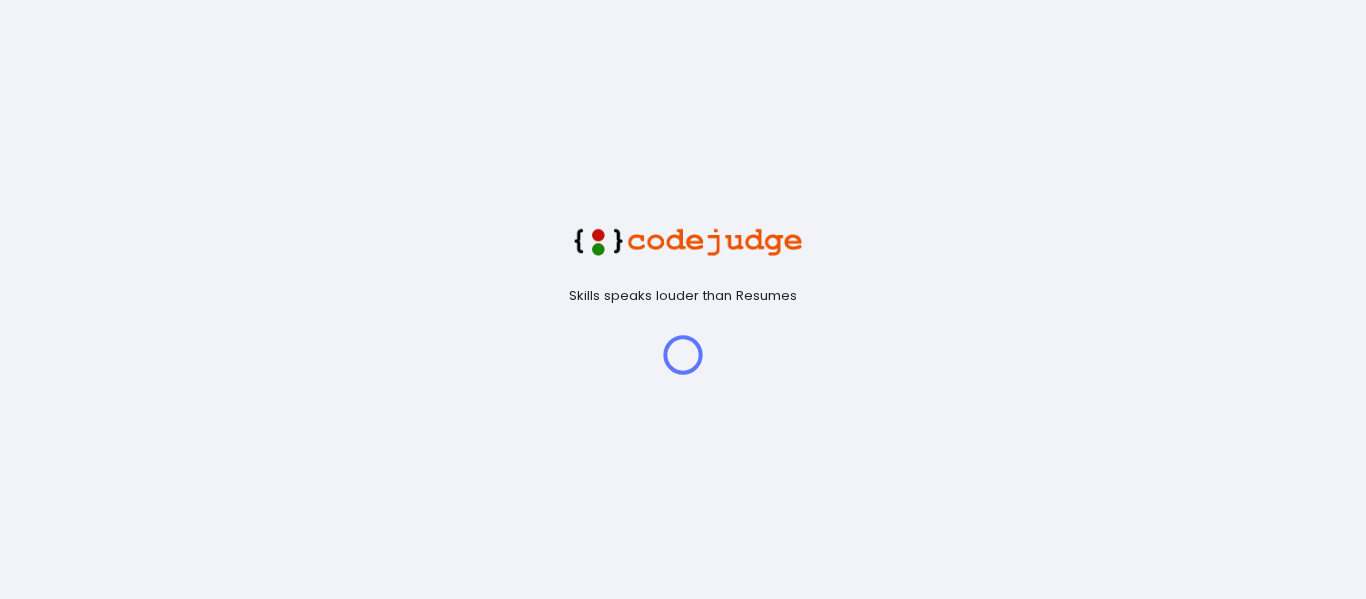 scroll, scrollTop: 0, scrollLeft: 0, axis: both 